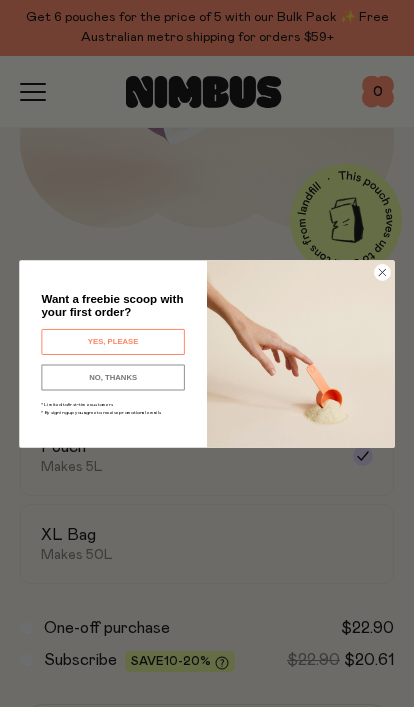 scroll, scrollTop: 295, scrollLeft: 0, axis: vertical 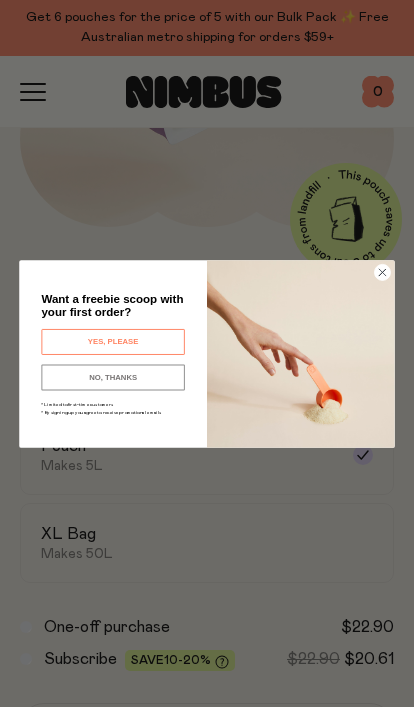 click 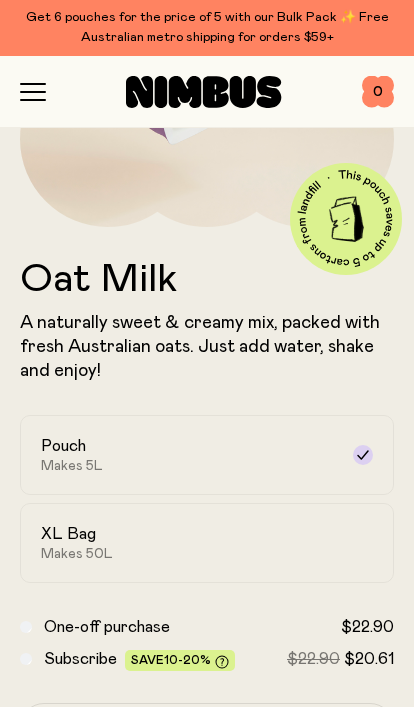 click on "XL Bag" at bounding box center (68, 534) 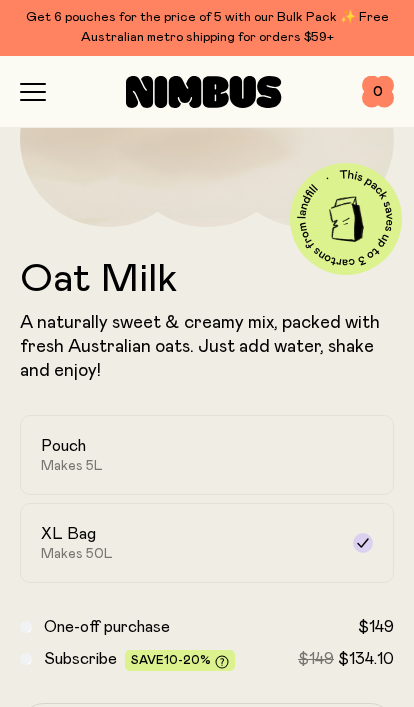 click on "0" at bounding box center [378, 92] 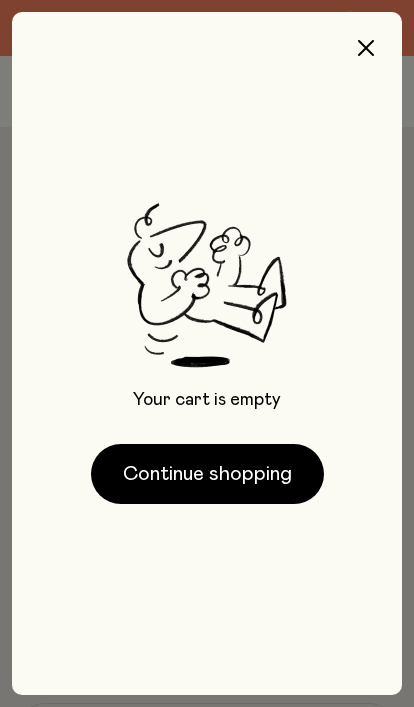 click on "Your cart is empty  Continue shopping" at bounding box center (207, 353) 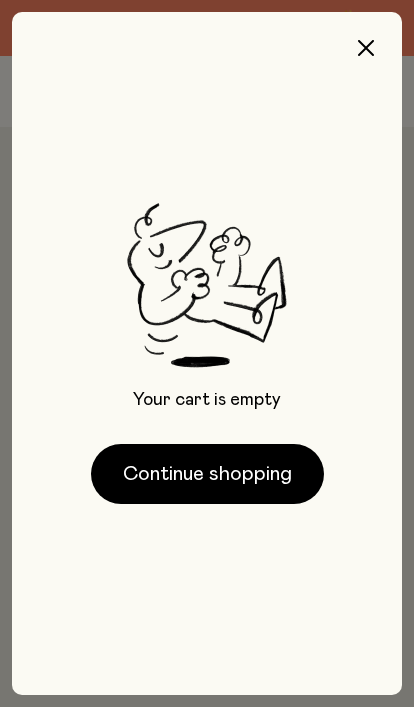 scroll, scrollTop: 295, scrollLeft: 0, axis: vertical 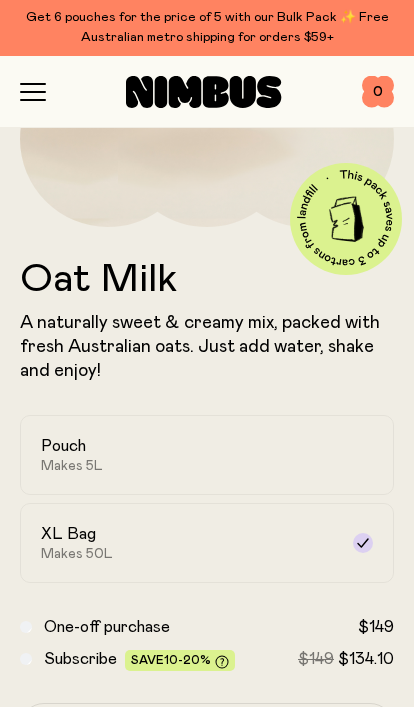click 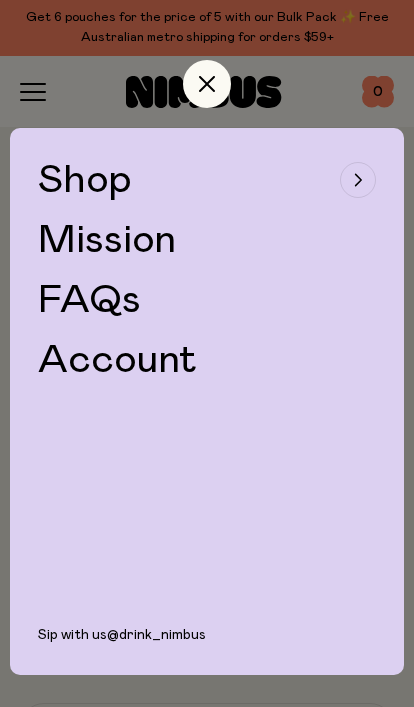 click on "Account" at bounding box center (117, 360) 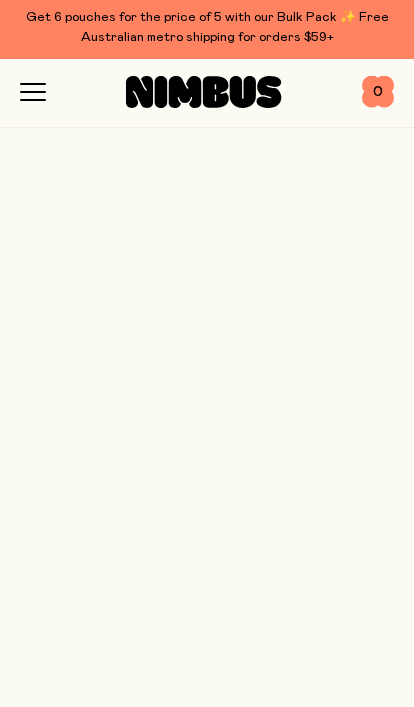 scroll, scrollTop: 0, scrollLeft: 0, axis: both 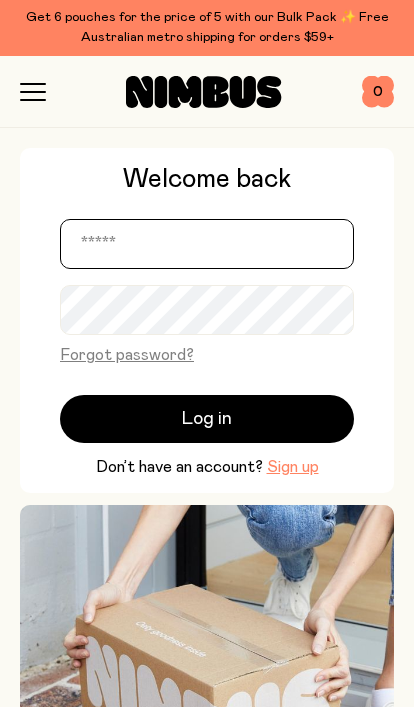 click at bounding box center (207, 244) 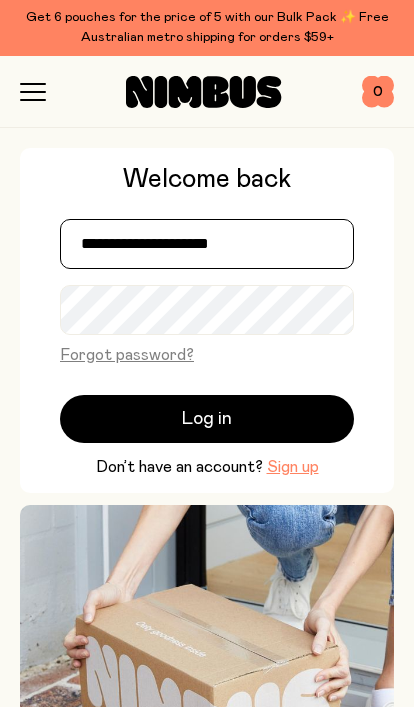 type on "**********" 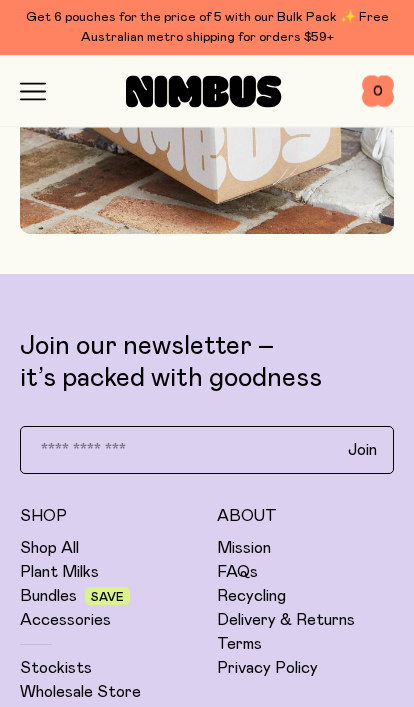 scroll, scrollTop: 489, scrollLeft: 0, axis: vertical 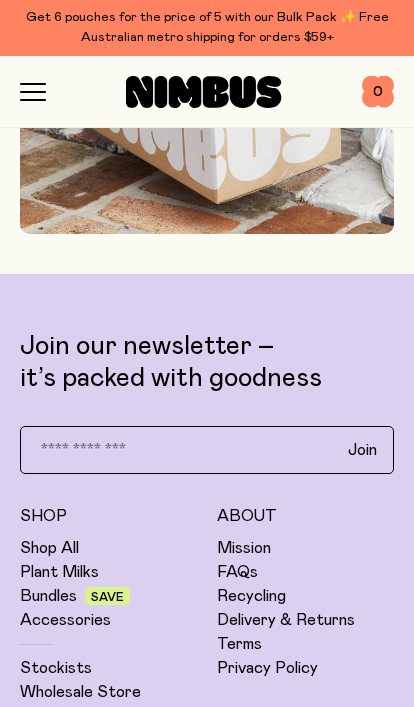 click on "Plant Milks" at bounding box center [59, 572] 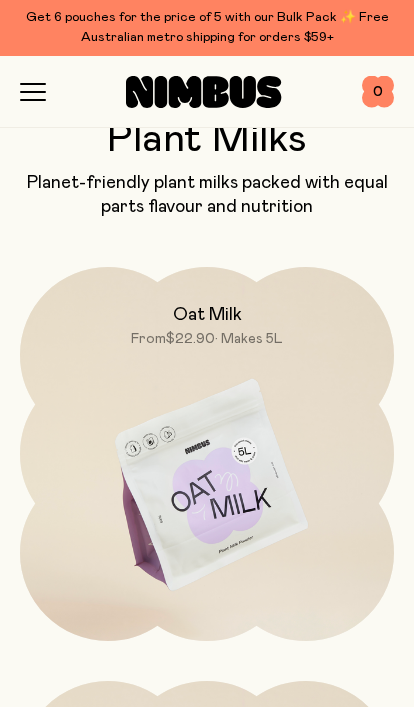 scroll, scrollTop: 0, scrollLeft: 0, axis: both 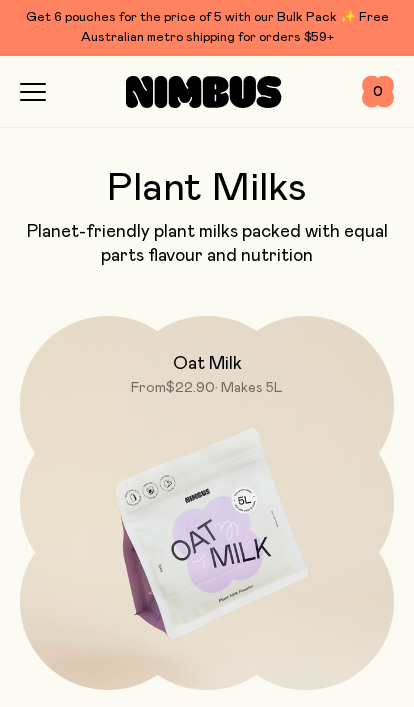 click 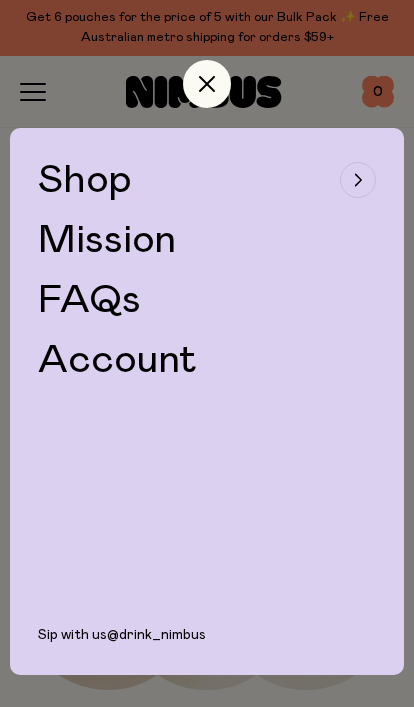 click on "Shop" at bounding box center [85, 180] 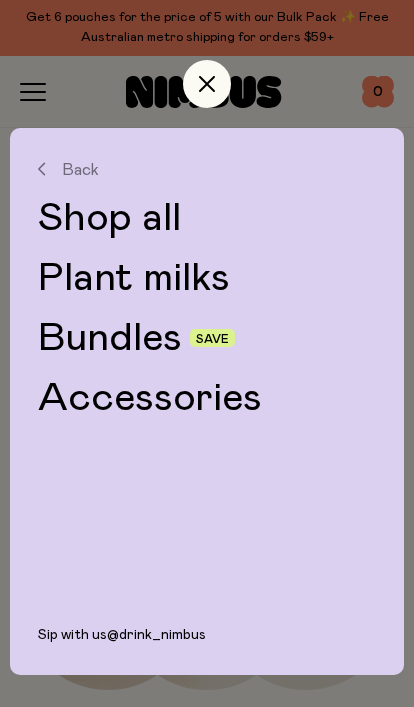 click on "Back Shop all Plant milks Bundles  Save Accessories" at bounding box center [207, 289] 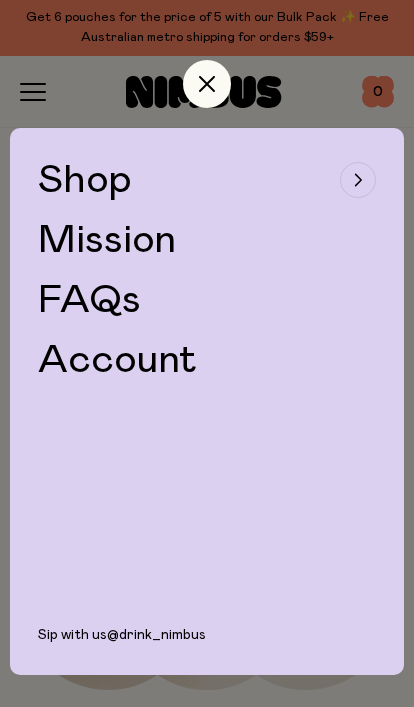 click on "Account" at bounding box center [117, 360] 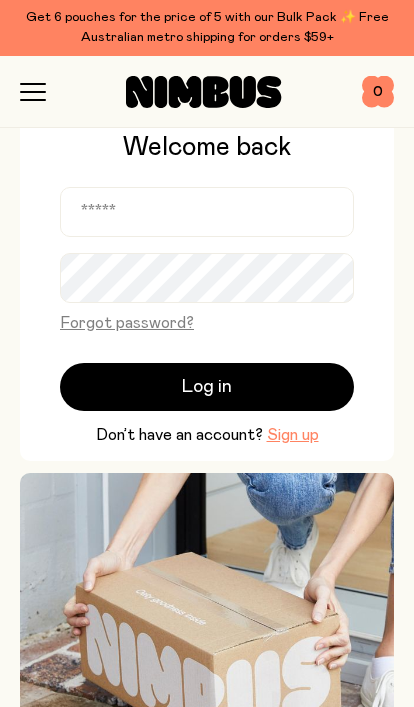 scroll, scrollTop: 28, scrollLeft: 0, axis: vertical 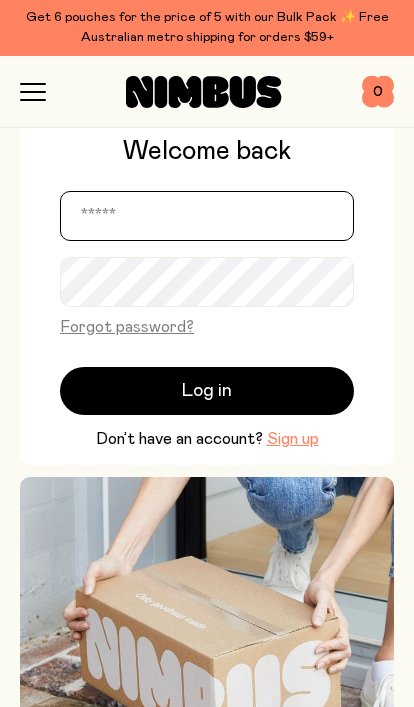 click at bounding box center (207, 216) 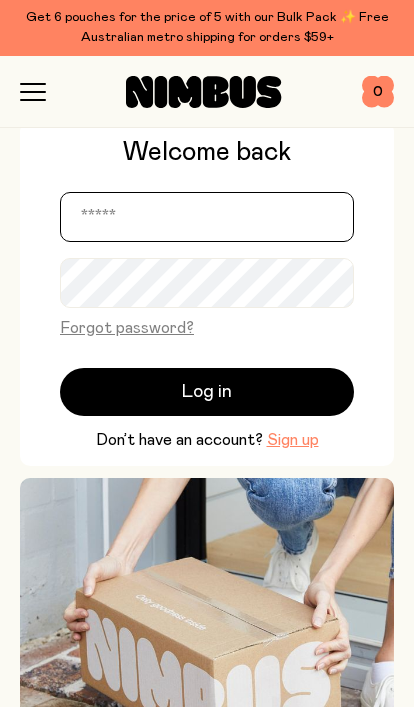click at bounding box center (207, 217) 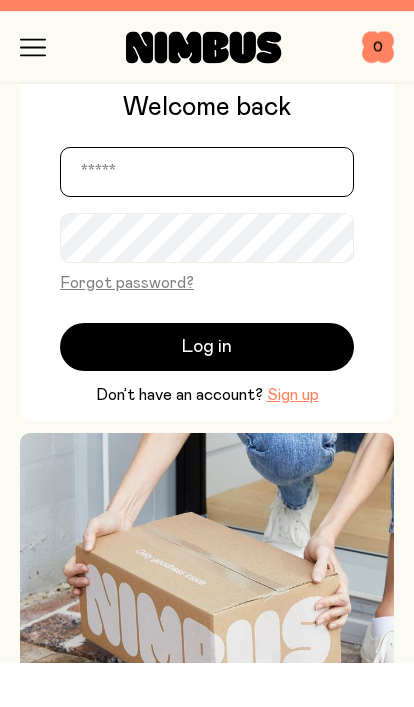 type on "**********" 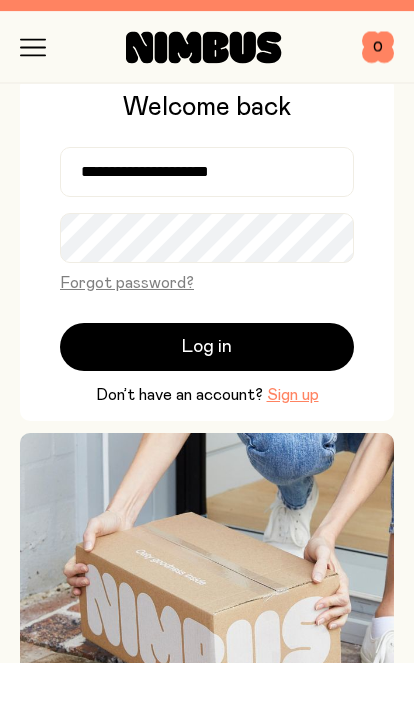scroll, scrollTop: 72, scrollLeft: 0, axis: vertical 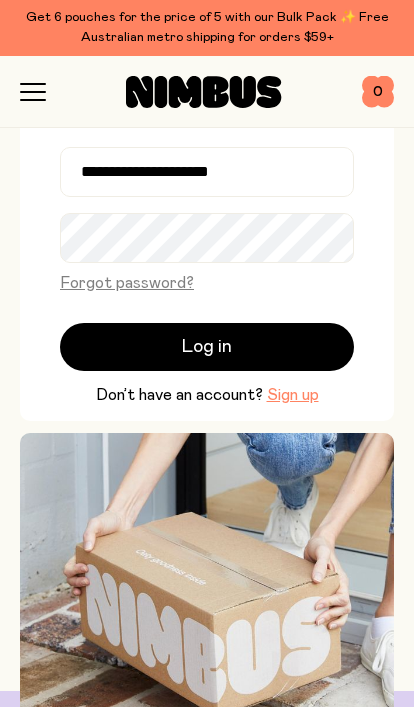 click on "Log in" at bounding box center (207, 347) 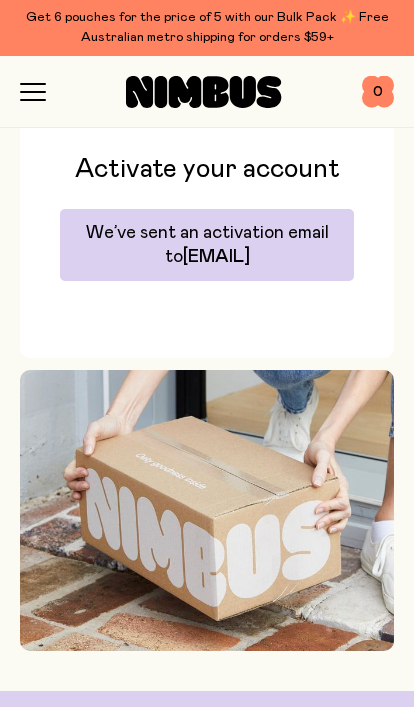 click 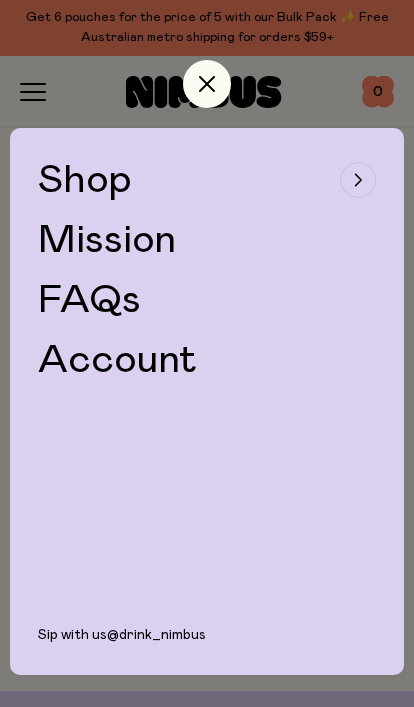 click on "Account" at bounding box center [117, 360] 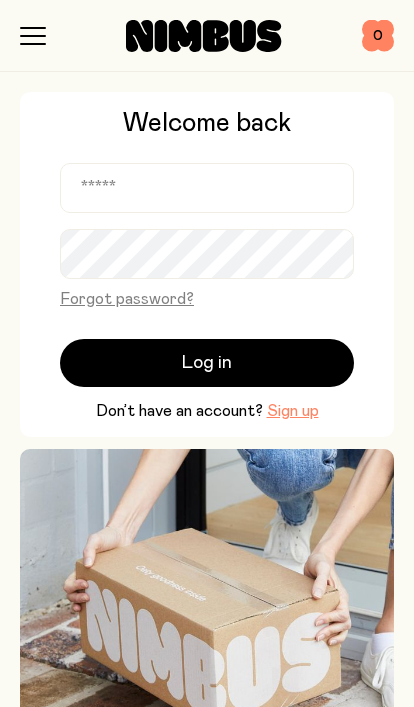 scroll, scrollTop: 72, scrollLeft: 0, axis: vertical 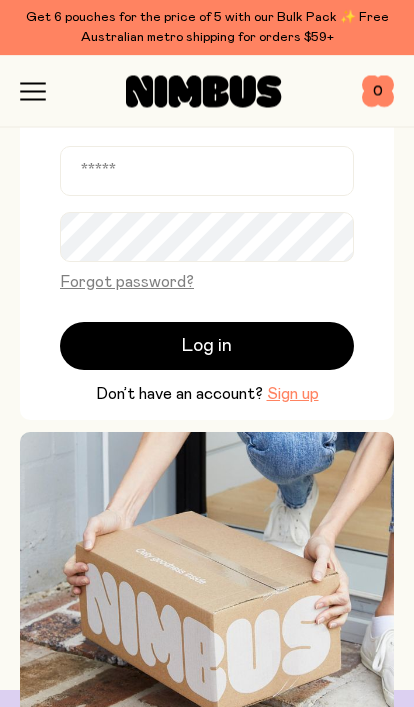click at bounding box center [207, 172] 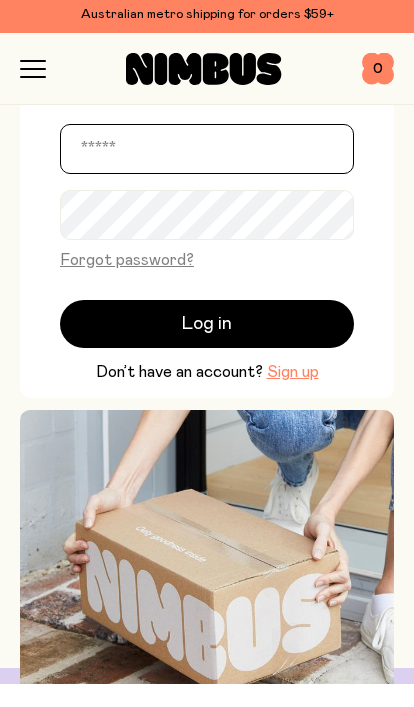 type on "**********" 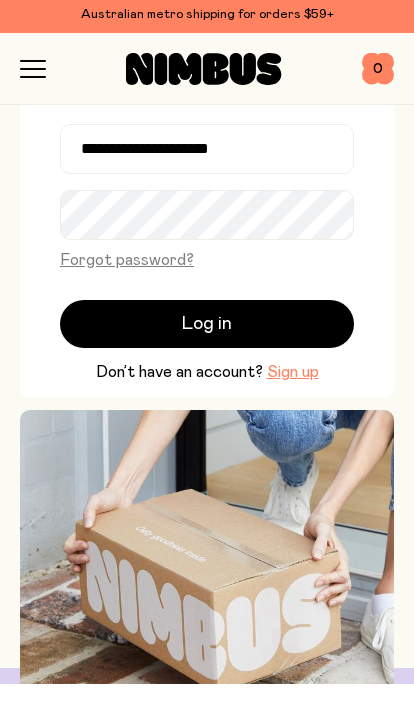 scroll, scrollTop: 94, scrollLeft: 0, axis: vertical 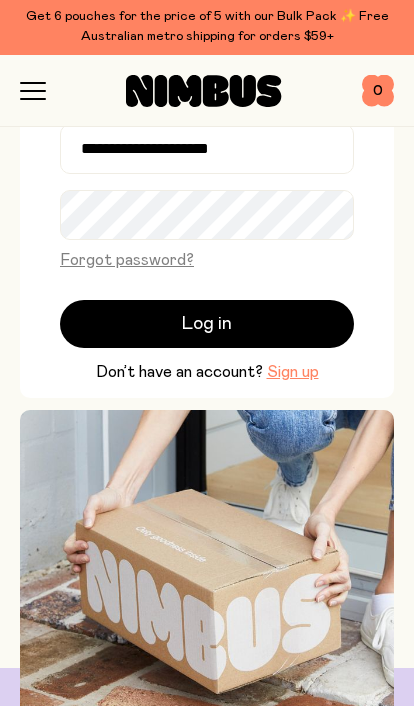 click on "Log in" at bounding box center [207, 325] 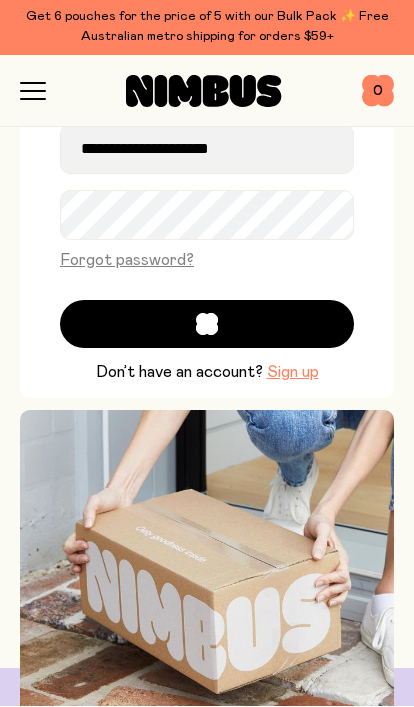 scroll, scrollTop: 95, scrollLeft: 0, axis: vertical 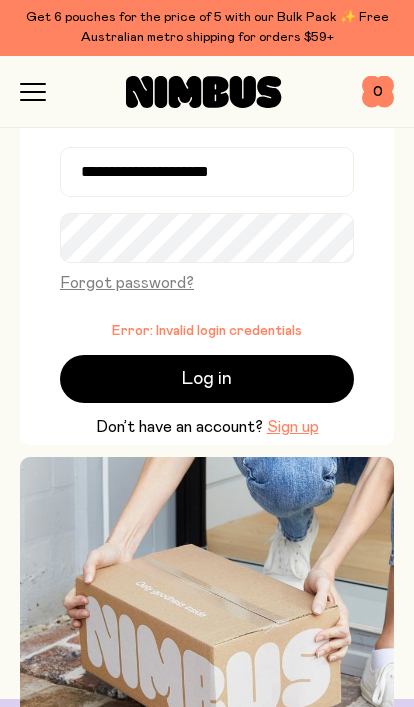 click on "Log in" at bounding box center [207, 379] 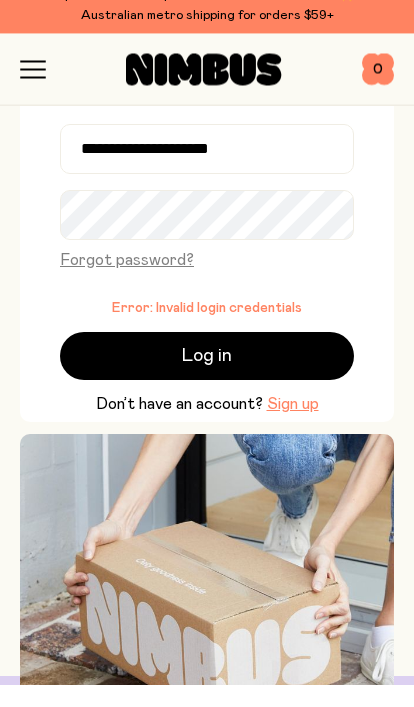click on "Log in" at bounding box center [207, 379] 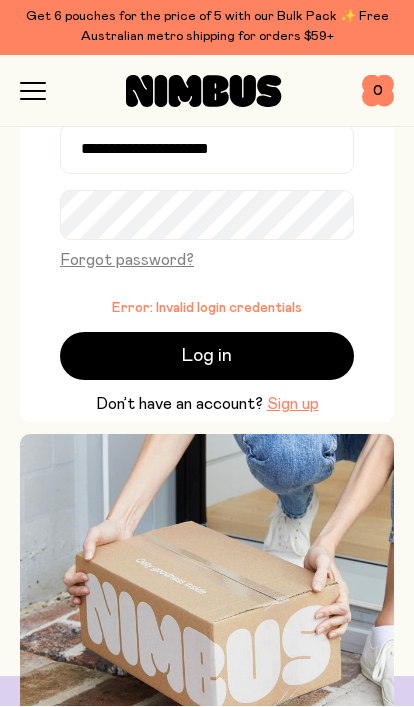 scroll, scrollTop: 87, scrollLeft: 0, axis: vertical 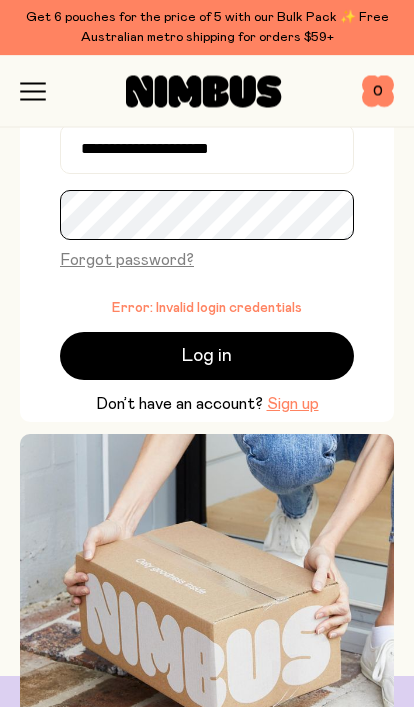 click on "Log in" at bounding box center (207, 357) 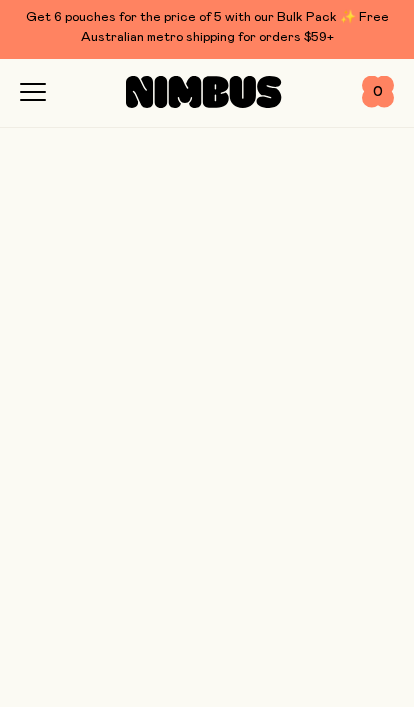 scroll, scrollTop: 1, scrollLeft: 0, axis: vertical 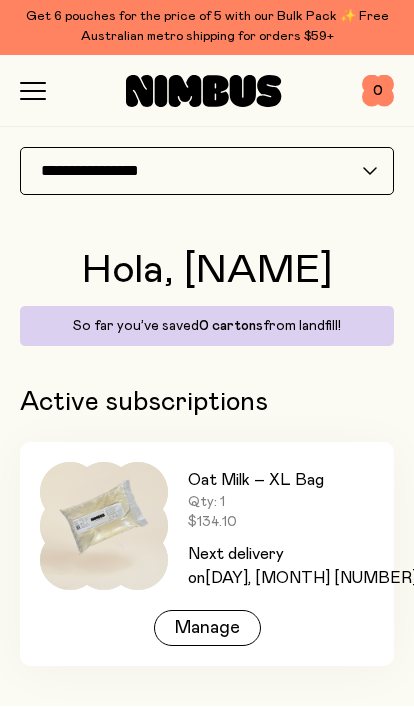 click on "**********" at bounding box center [207, 172] 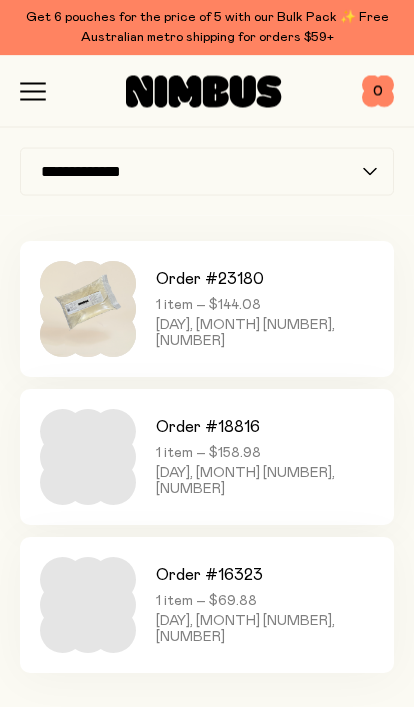 scroll, scrollTop: 73, scrollLeft: 0, axis: vertical 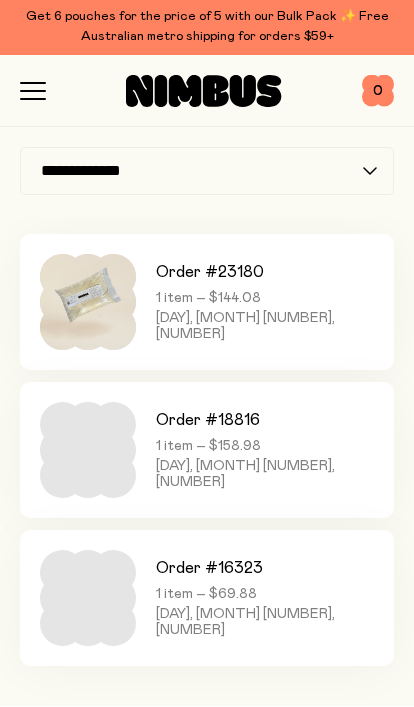 click 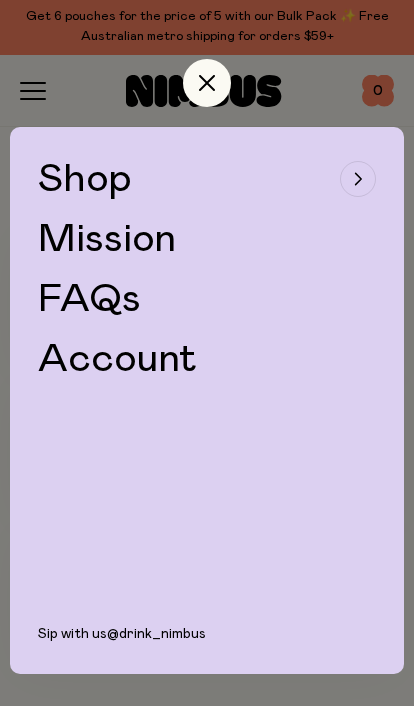 click on "Shop" at bounding box center [85, 180] 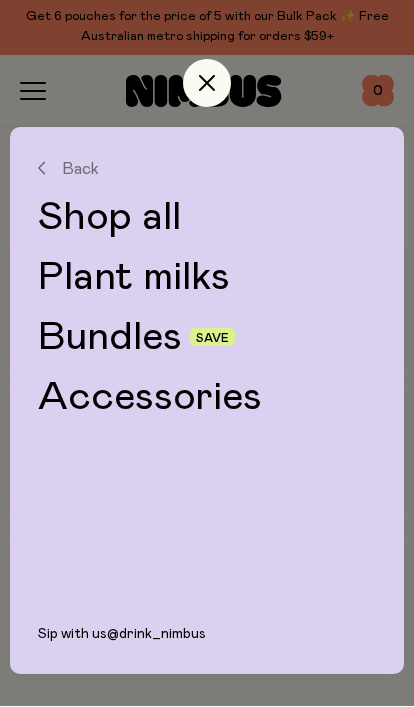 click on "Shop all" at bounding box center [207, 218] 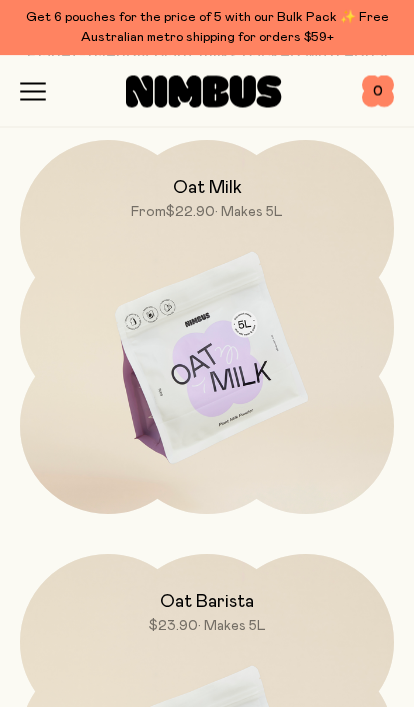 scroll, scrollTop: 176, scrollLeft: 0, axis: vertical 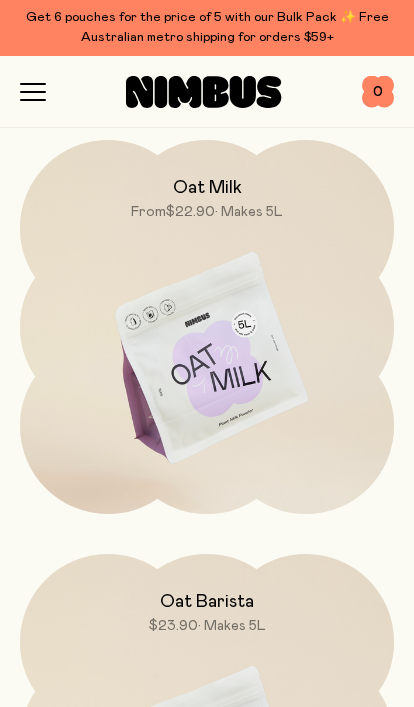 click at bounding box center [207, 359] 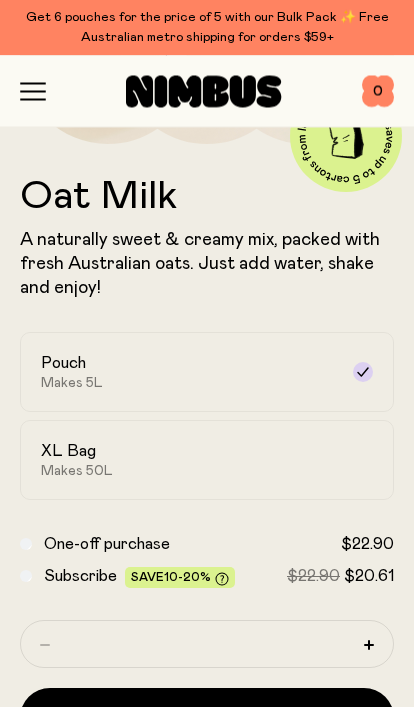 scroll, scrollTop: 381, scrollLeft: 0, axis: vertical 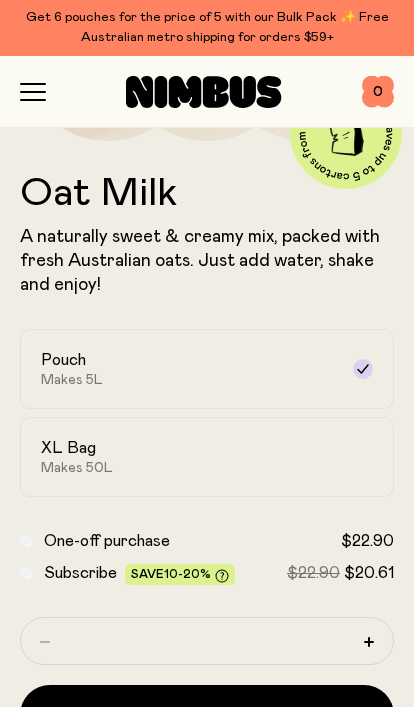 click on "XL Bag Makes 50L" at bounding box center (189, 457) 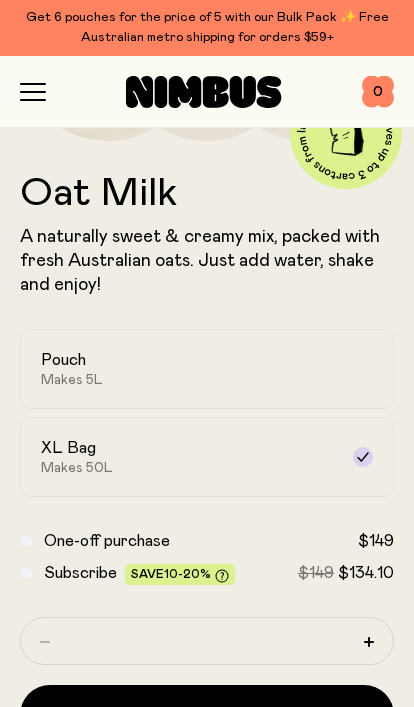 click on "Add to cart" at bounding box center (207, 715) 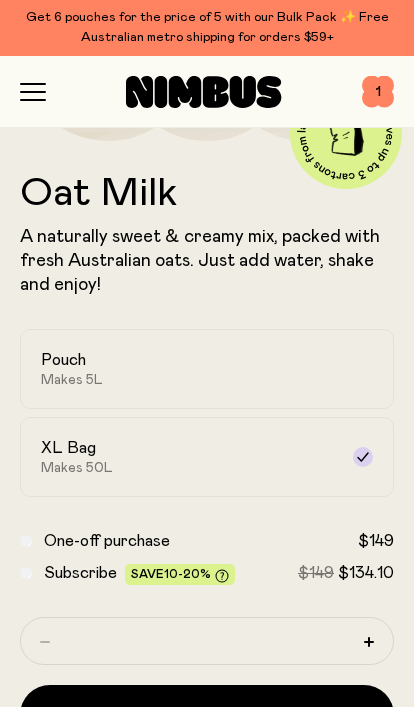 scroll, scrollTop: 0, scrollLeft: 0, axis: both 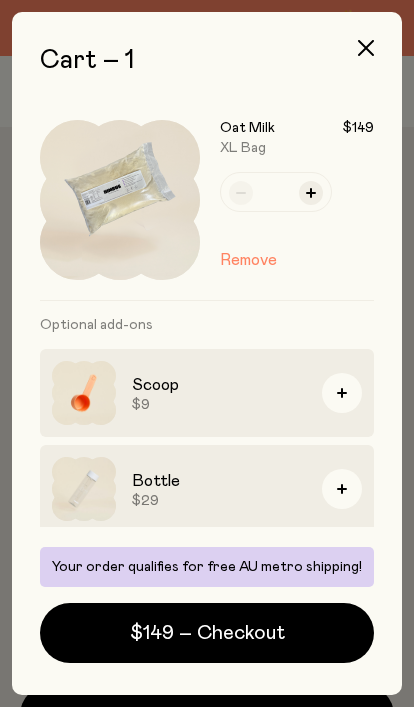 click 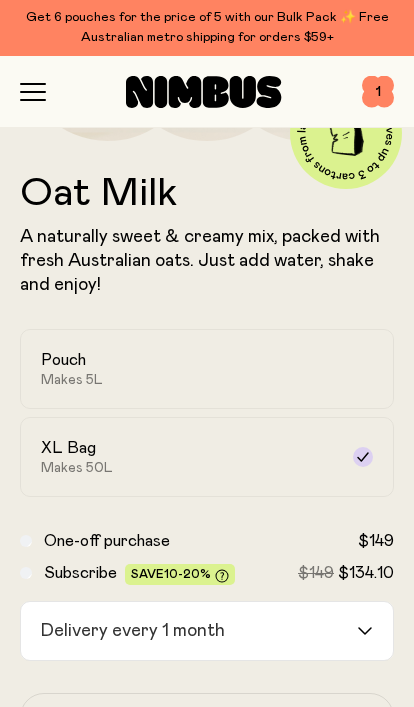 click 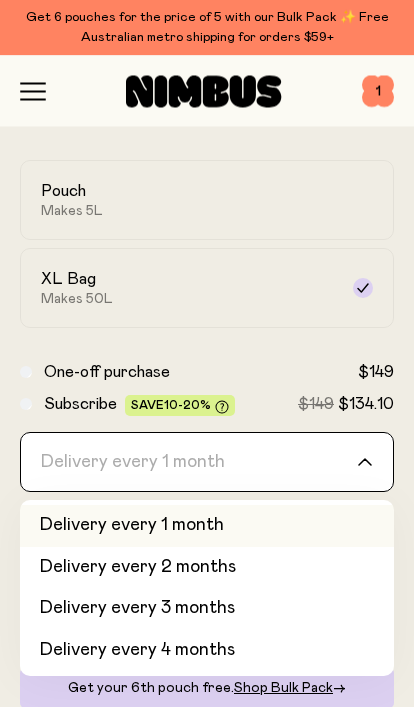 scroll, scrollTop: 550, scrollLeft: 0, axis: vertical 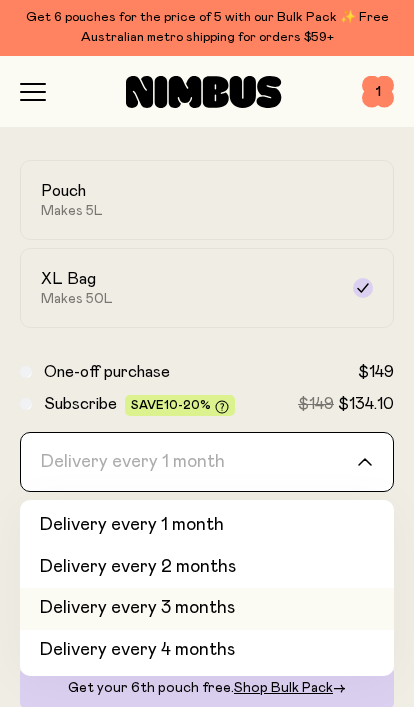 click on "Delivery every 3 months" 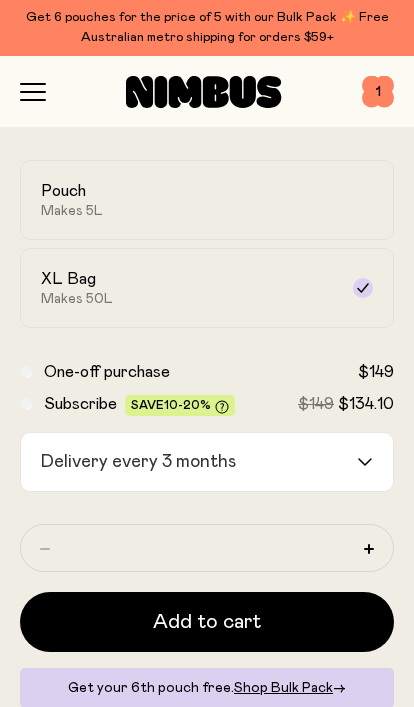 click on "Add to cart" at bounding box center (207, 622) 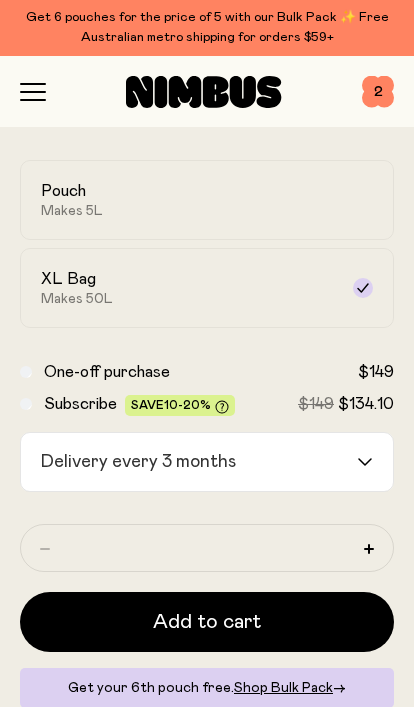 scroll, scrollTop: 0, scrollLeft: 0, axis: both 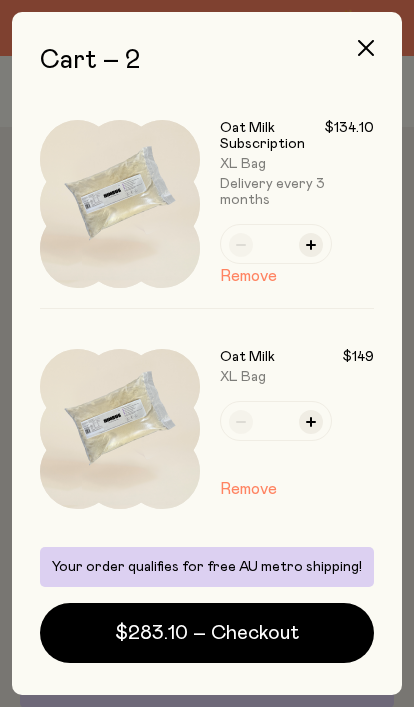 click on "Remove" at bounding box center (248, 489) 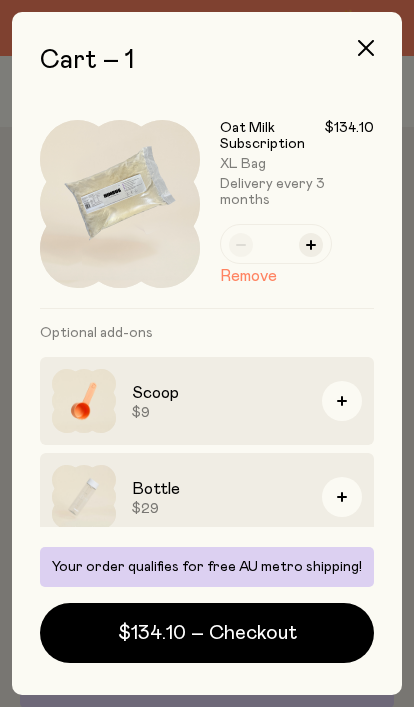 click on "$134.10 – Checkout" at bounding box center (207, 633) 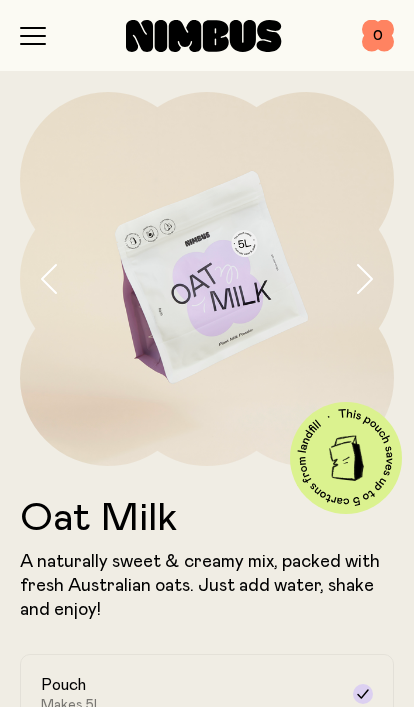 scroll, scrollTop: 0, scrollLeft: 0, axis: both 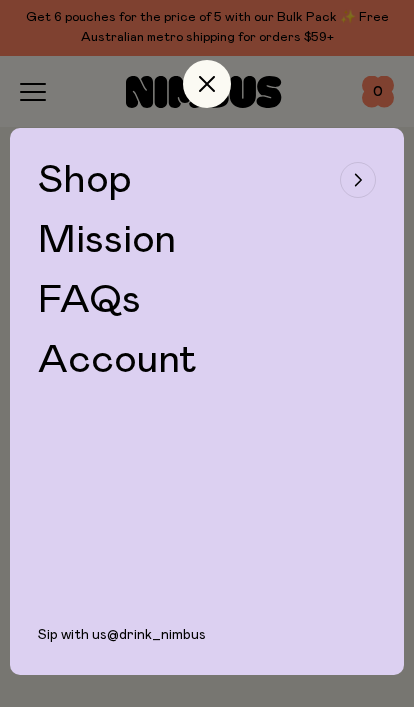 click on "Account" at bounding box center [117, 360] 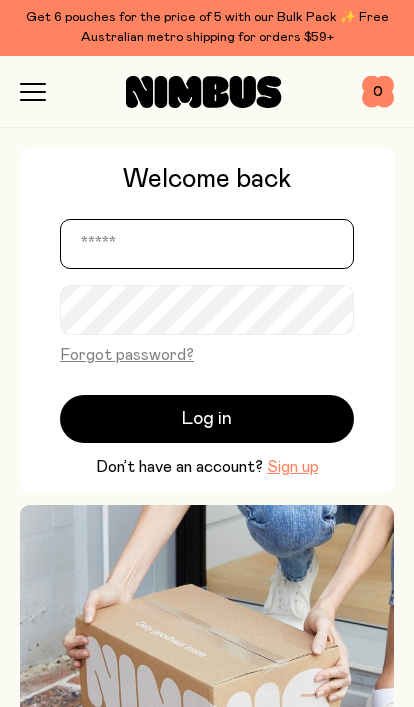 click at bounding box center (207, 244) 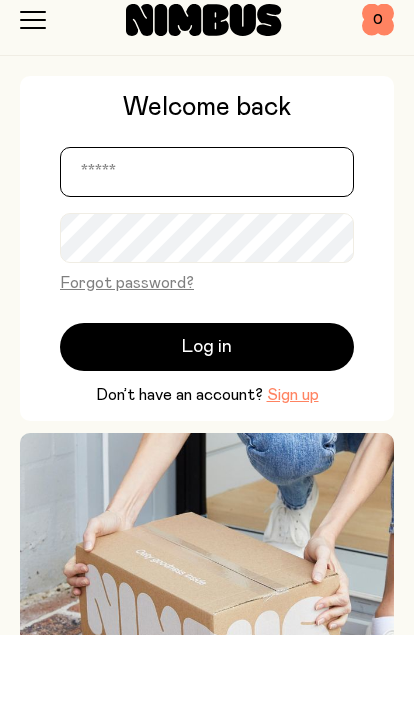 type on "**********" 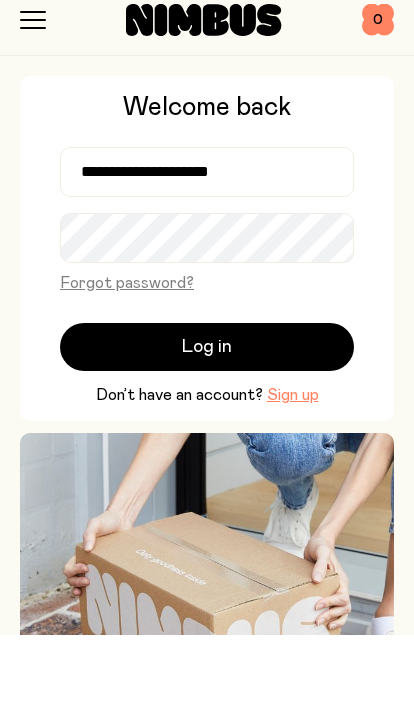 scroll, scrollTop: 71, scrollLeft: 0, axis: vertical 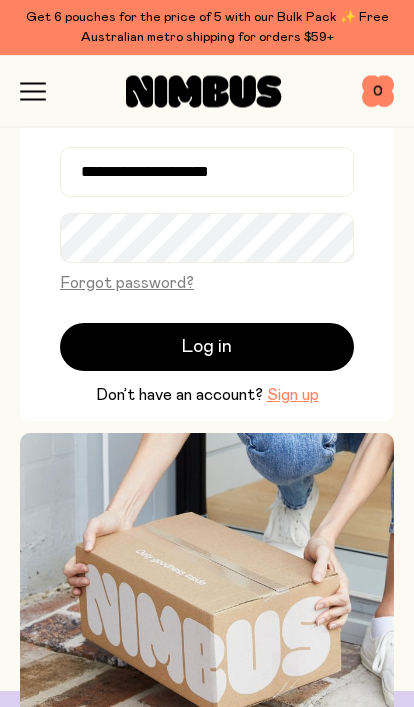 click on "Log in" at bounding box center [207, 348] 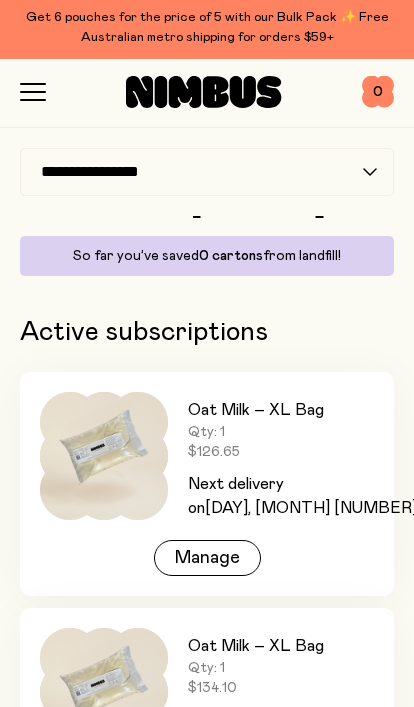 scroll, scrollTop: 0, scrollLeft: 0, axis: both 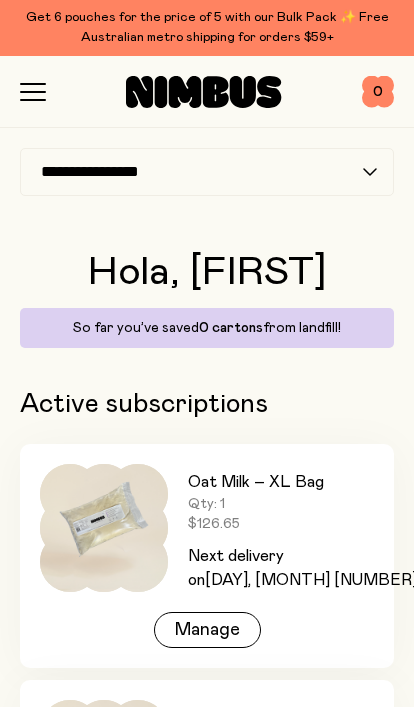click 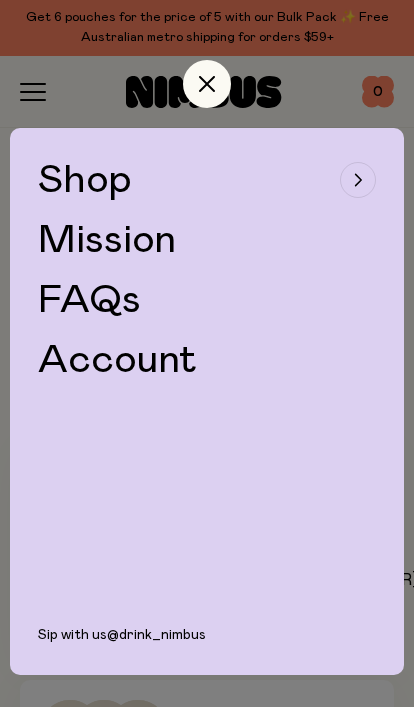 click on "Account" at bounding box center (117, 360) 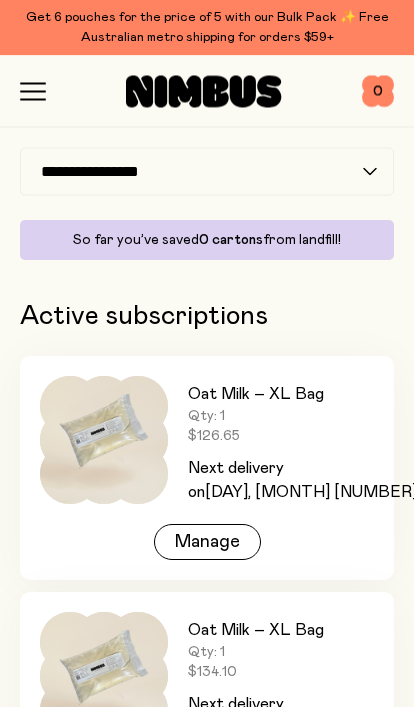 scroll, scrollTop: 84, scrollLeft: 0, axis: vertical 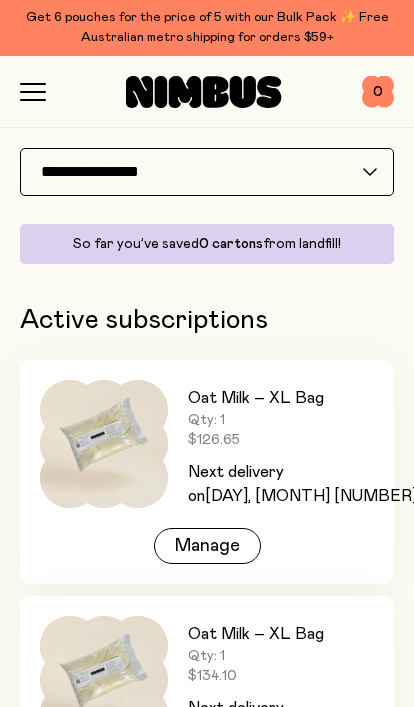 click on "**********" at bounding box center (207, 172) 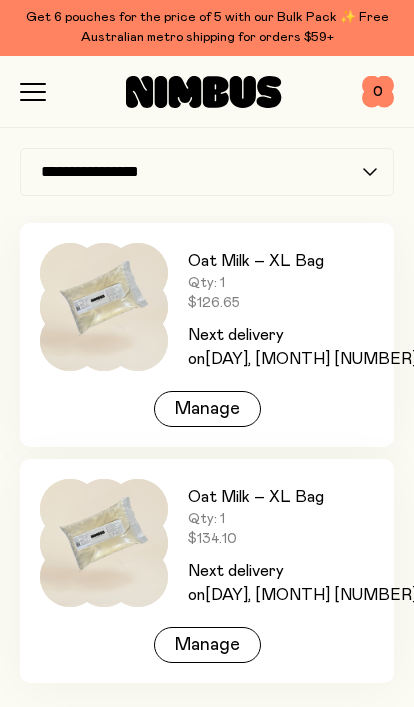 scroll, scrollTop: 237, scrollLeft: 0, axis: vertical 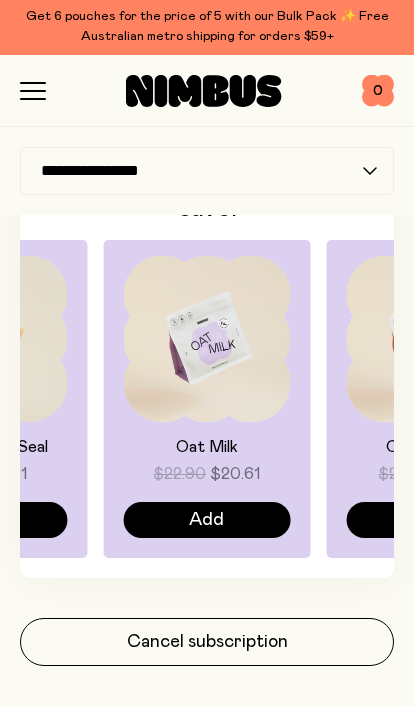 click on "Cancel subscription" at bounding box center (207, 643) 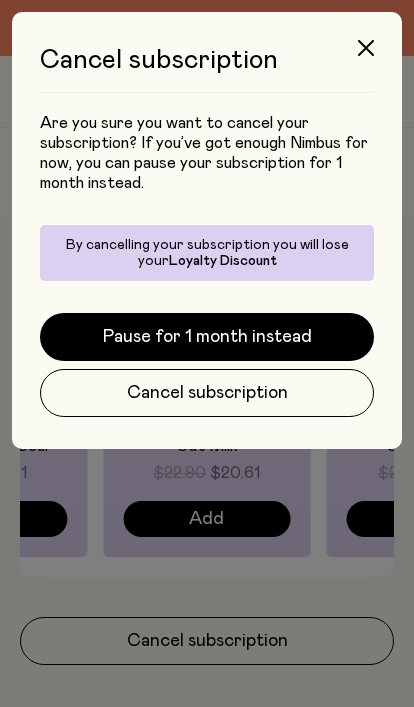 click 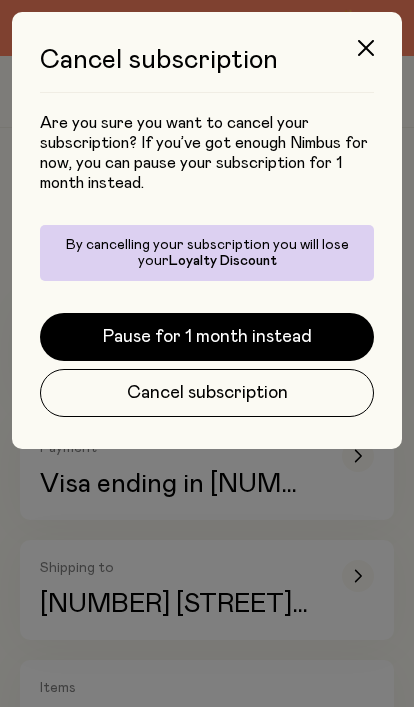scroll, scrollTop: 981, scrollLeft: 0, axis: vertical 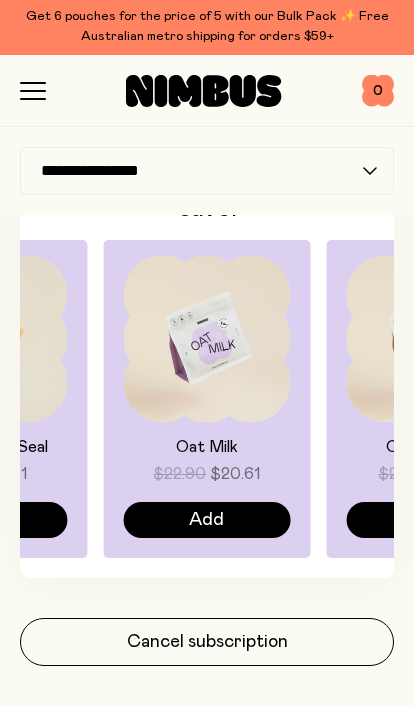 click 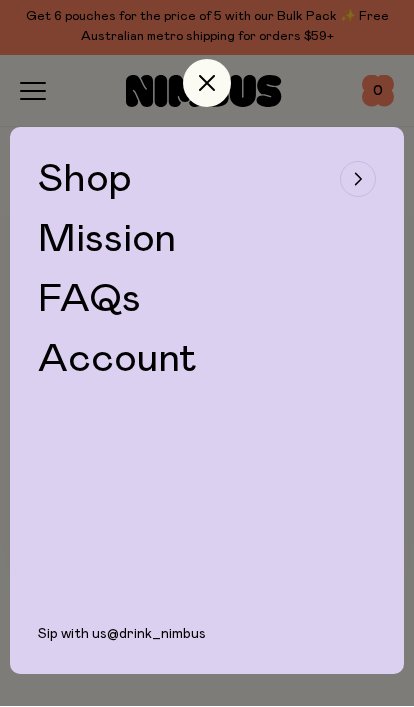 click on "Shop Mission FAQs Account Back Shop all Plant milks Bundles  Save Accessories  Sip with us  @drink_nimbus" at bounding box center [207, 353] 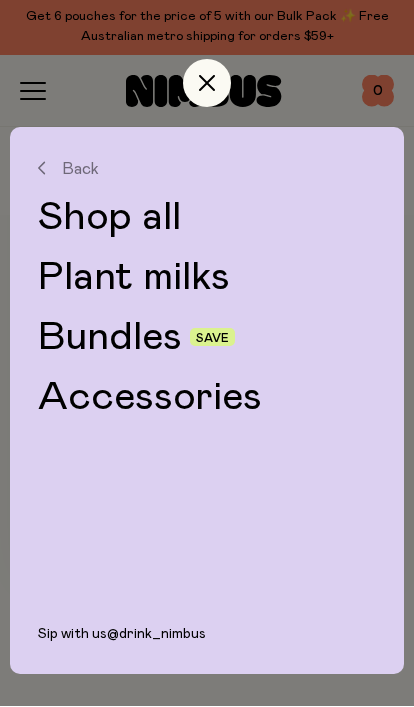 click at bounding box center (207, 84) 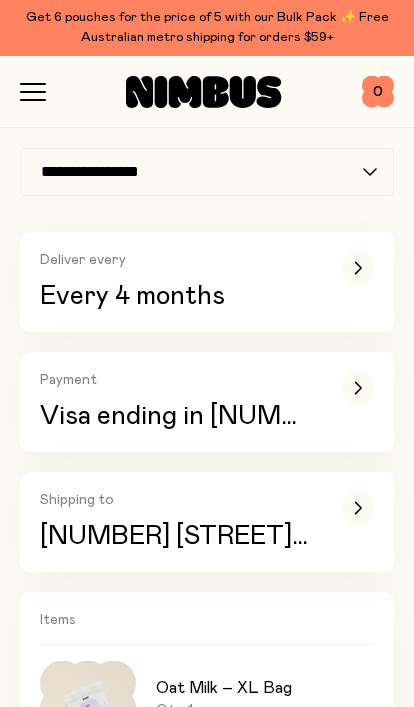 scroll, scrollTop: 0, scrollLeft: 0, axis: both 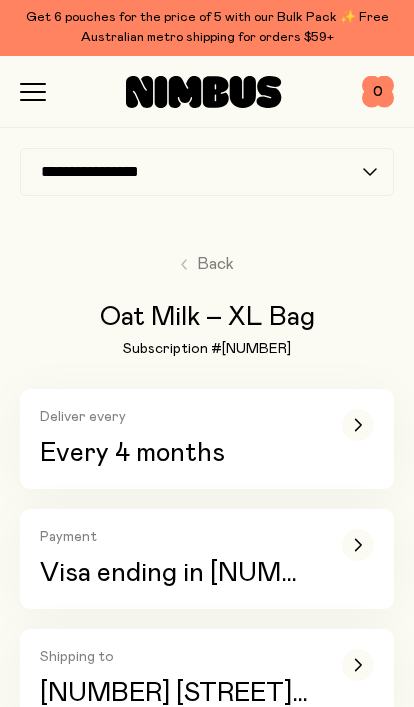 click 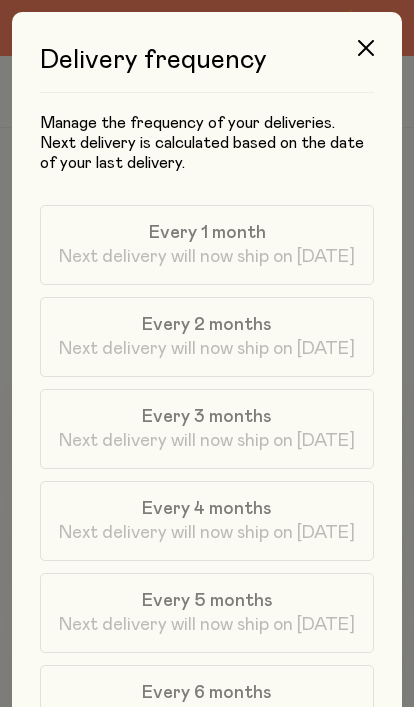 scroll, scrollTop: 0, scrollLeft: 0, axis: both 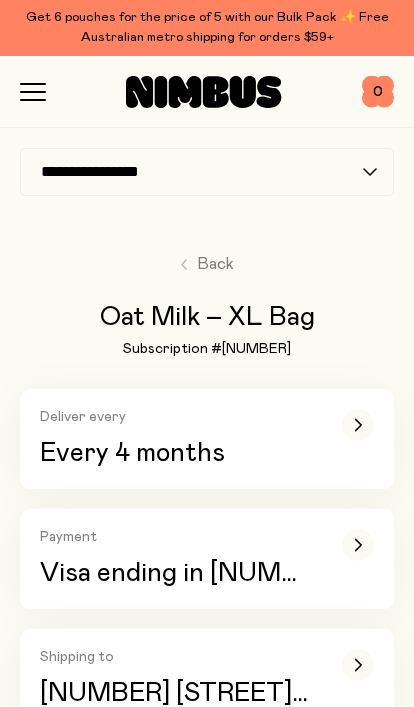 click 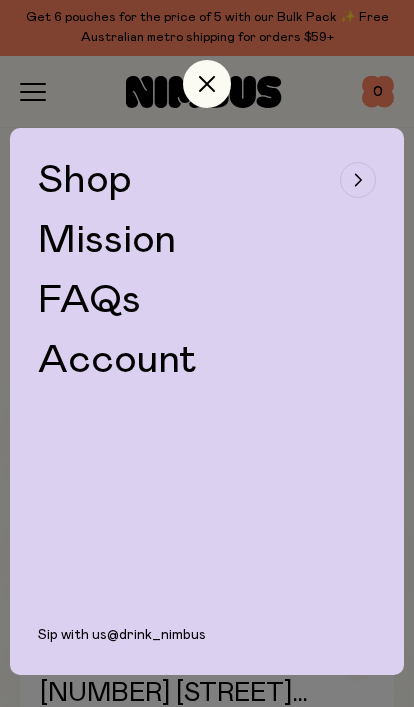 click on "Account" at bounding box center (117, 360) 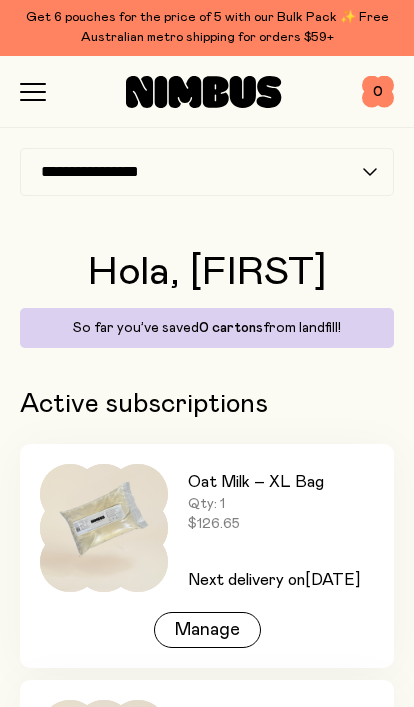 click 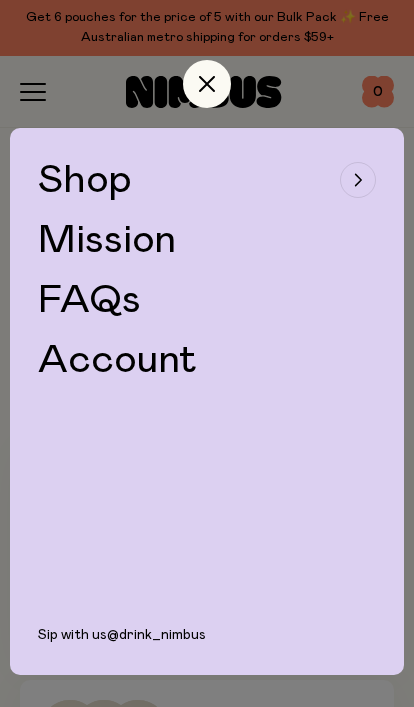 click on "Mission" at bounding box center (107, 240) 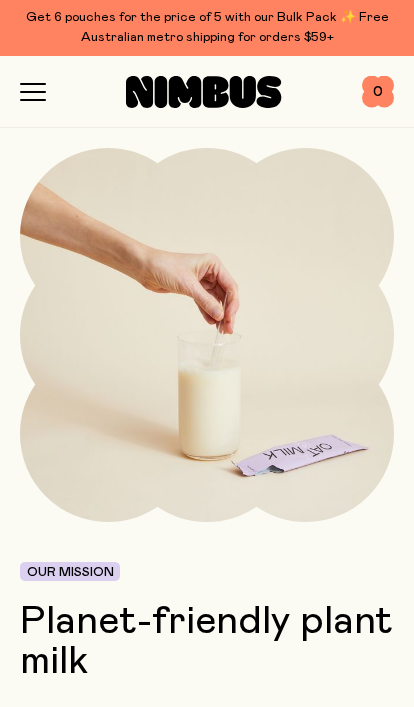 click 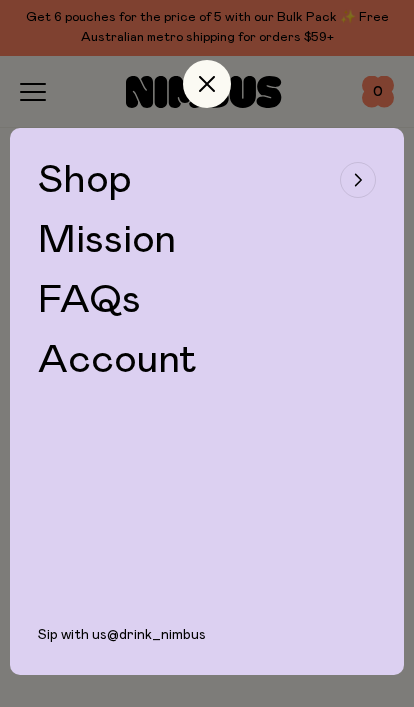 click on "FAQs" at bounding box center [89, 300] 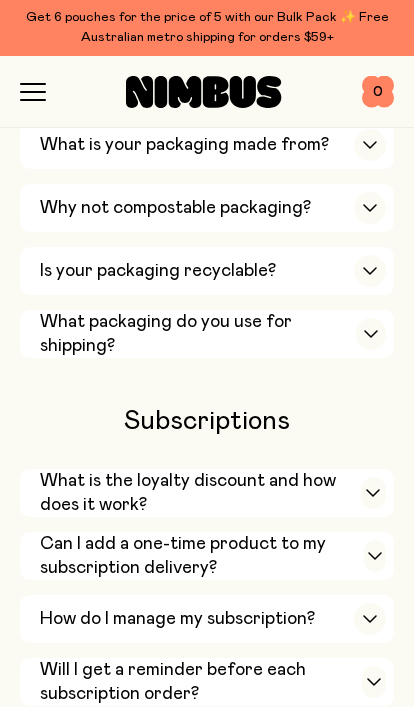 scroll, scrollTop: 1686, scrollLeft: 0, axis: vertical 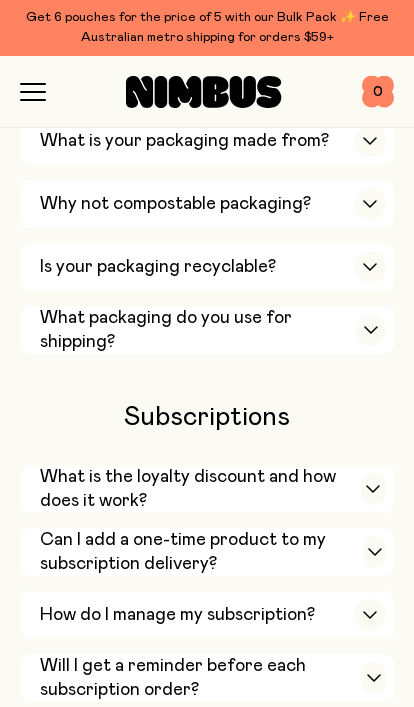 click on "How do I manage my subscription?" at bounding box center [177, 615] 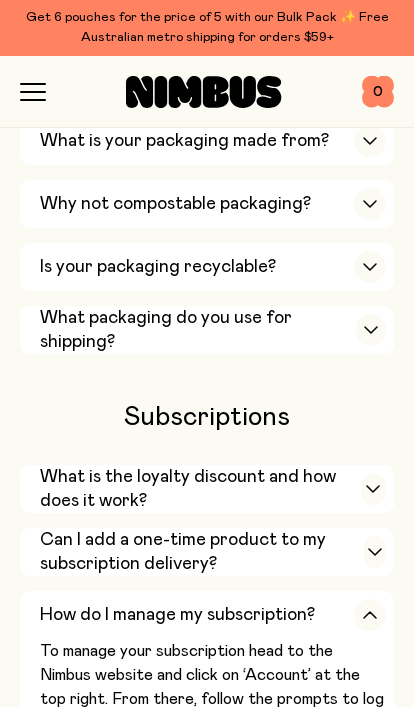 click 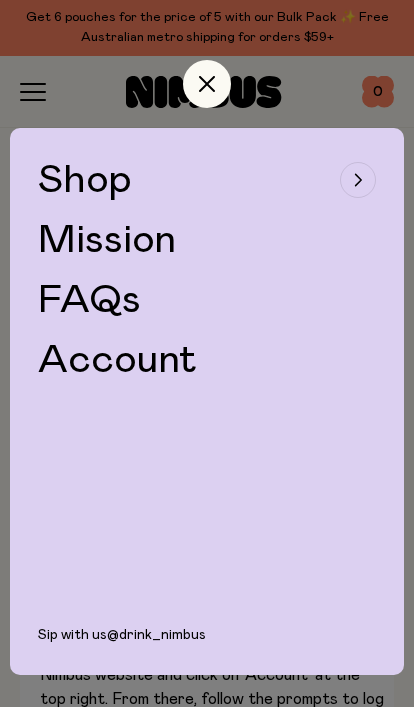 click on "Account" at bounding box center (117, 360) 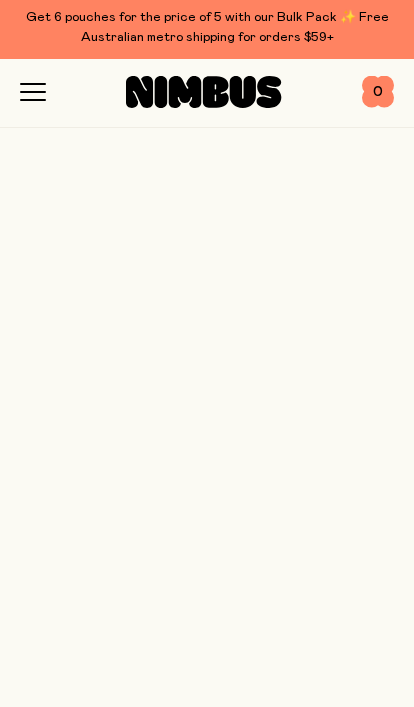 scroll, scrollTop: 0, scrollLeft: 0, axis: both 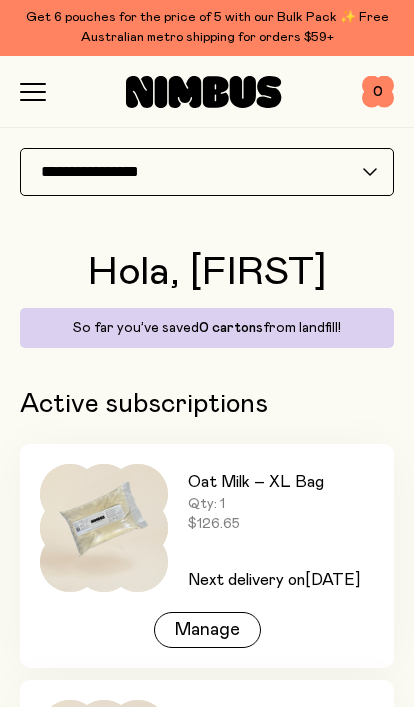 click on "**********" at bounding box center (207, 172) 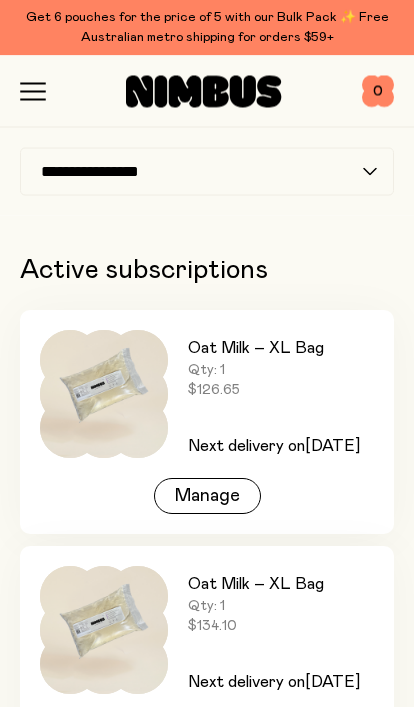 scroll, scrollTop: 148, scrollLeft: 0, axis: vertical 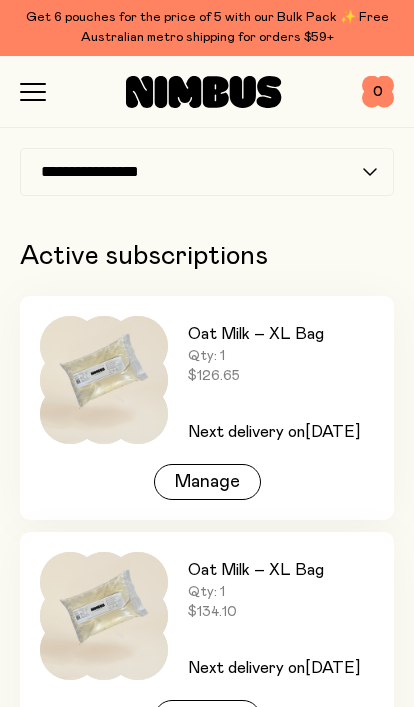 click on "Oat Milk – XL Bag Qty: 1 $134.10  Next delivery on  Monday, August 4 Manage" 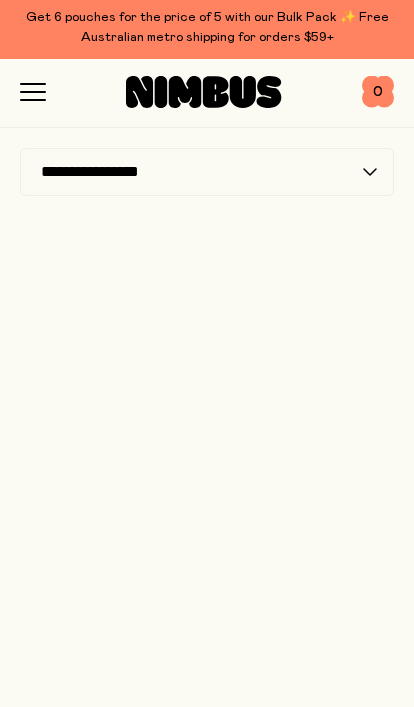 scroll, scrollTop: 0, scrollLeft: 0, axis: both 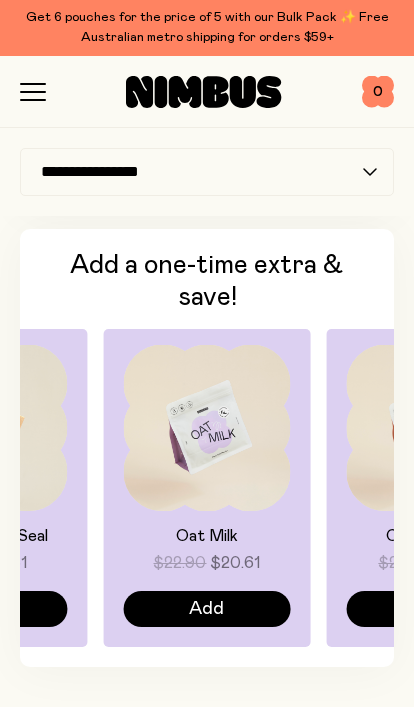 click on "Cancel subscription" at bounding box center (207, 731) 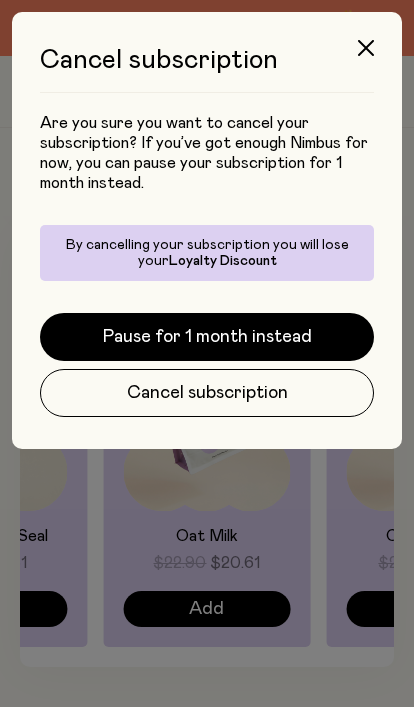 click on "Cancel subscription" at bounding box center [207, 393] 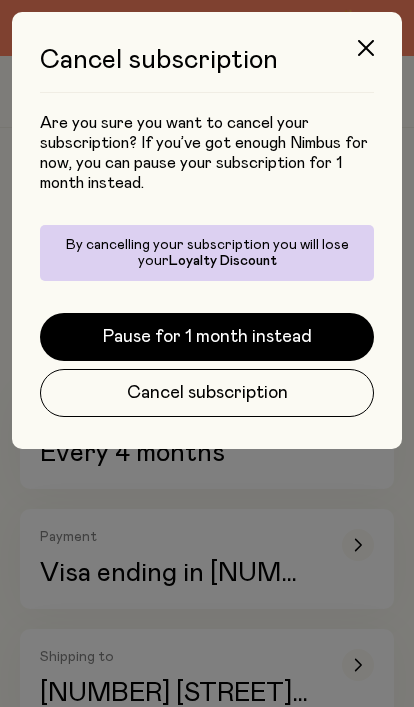 scroll, scrollTop: 892, scrollLeft: 0, axis: vertical 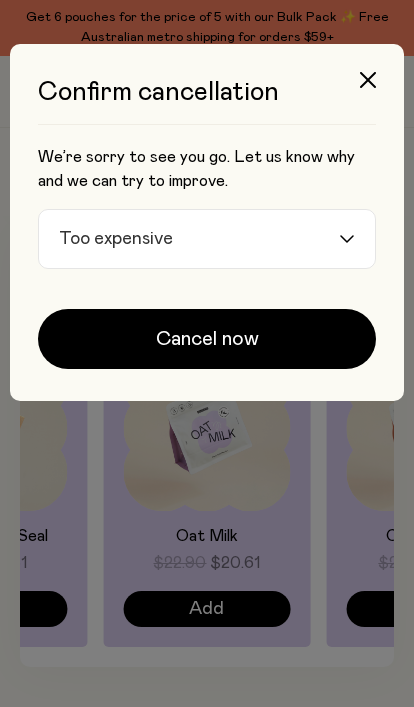 click on "Too expensive" at bounding box center [189, 239] 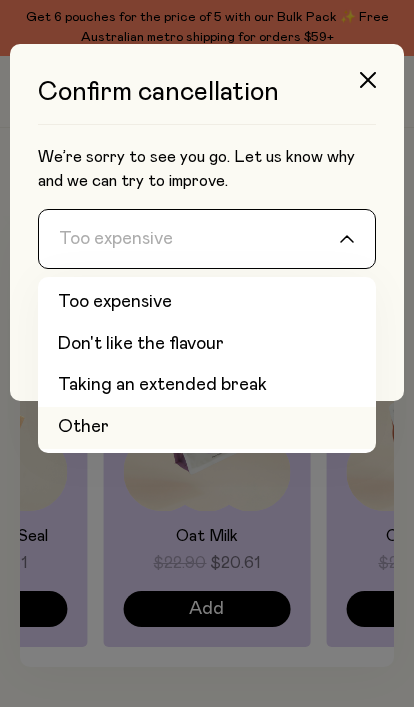 click on "Other" 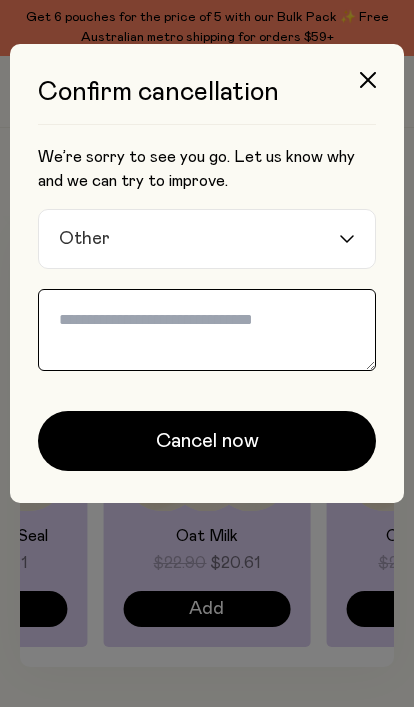 click at bounding box center (207, 330) 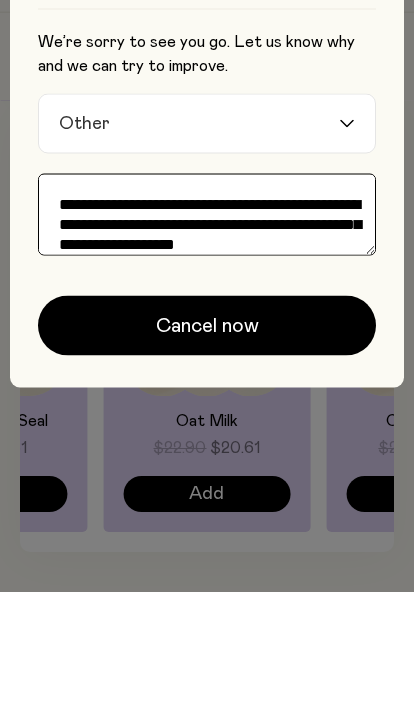 scroll, scrollTop: 19, scrollLeft: 0, axis: vertical 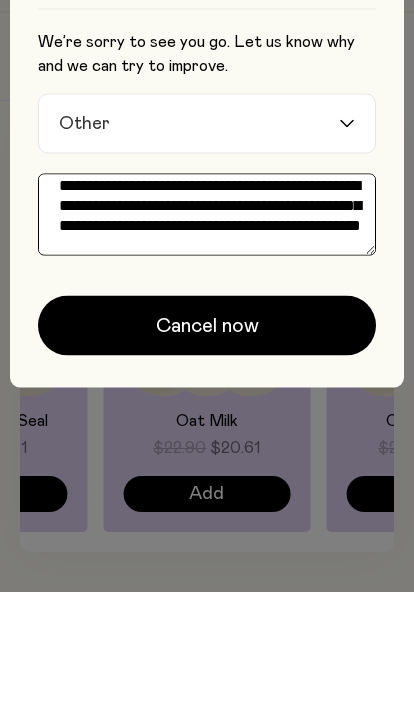 type on "**********" 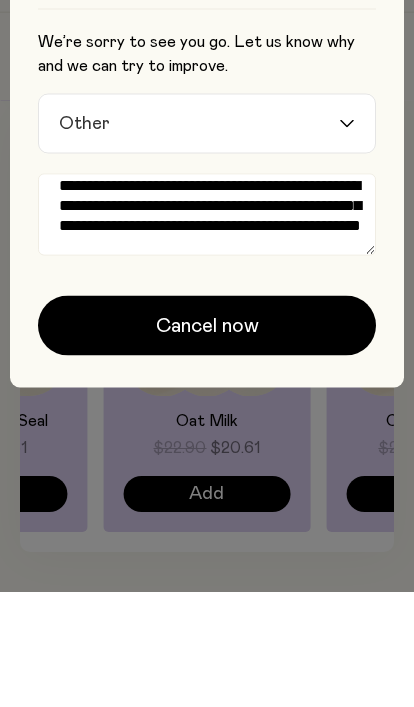 click on "Cancel now" at bounding box center (207, 441) 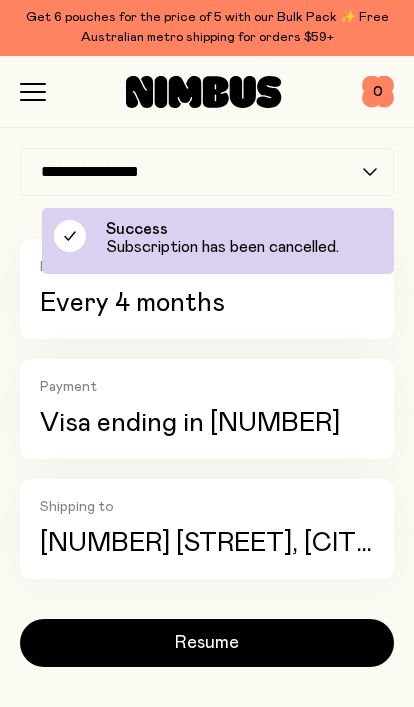 scroll, scrollTop: 151, scrollLeft: 0, axis: vertical 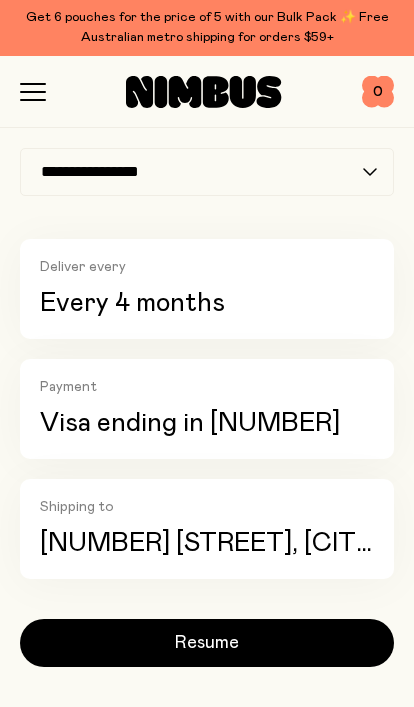click 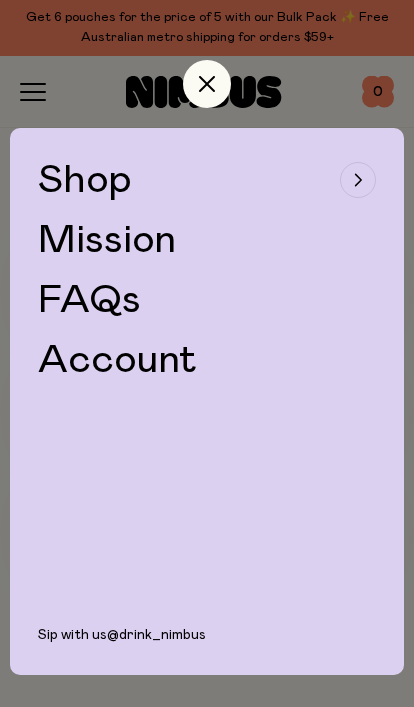 click at bounding box center (207, 80) 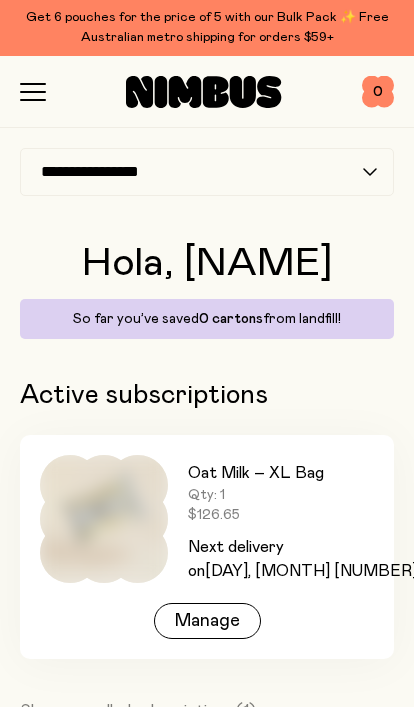 scroll, scrollTop: 8, scrollLeft: 0, axis: vertical 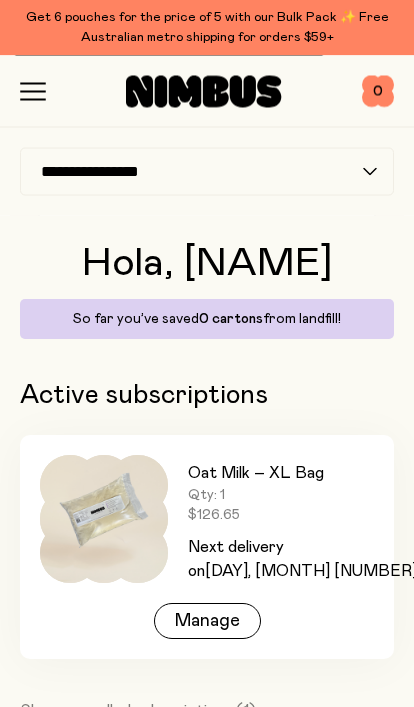click 